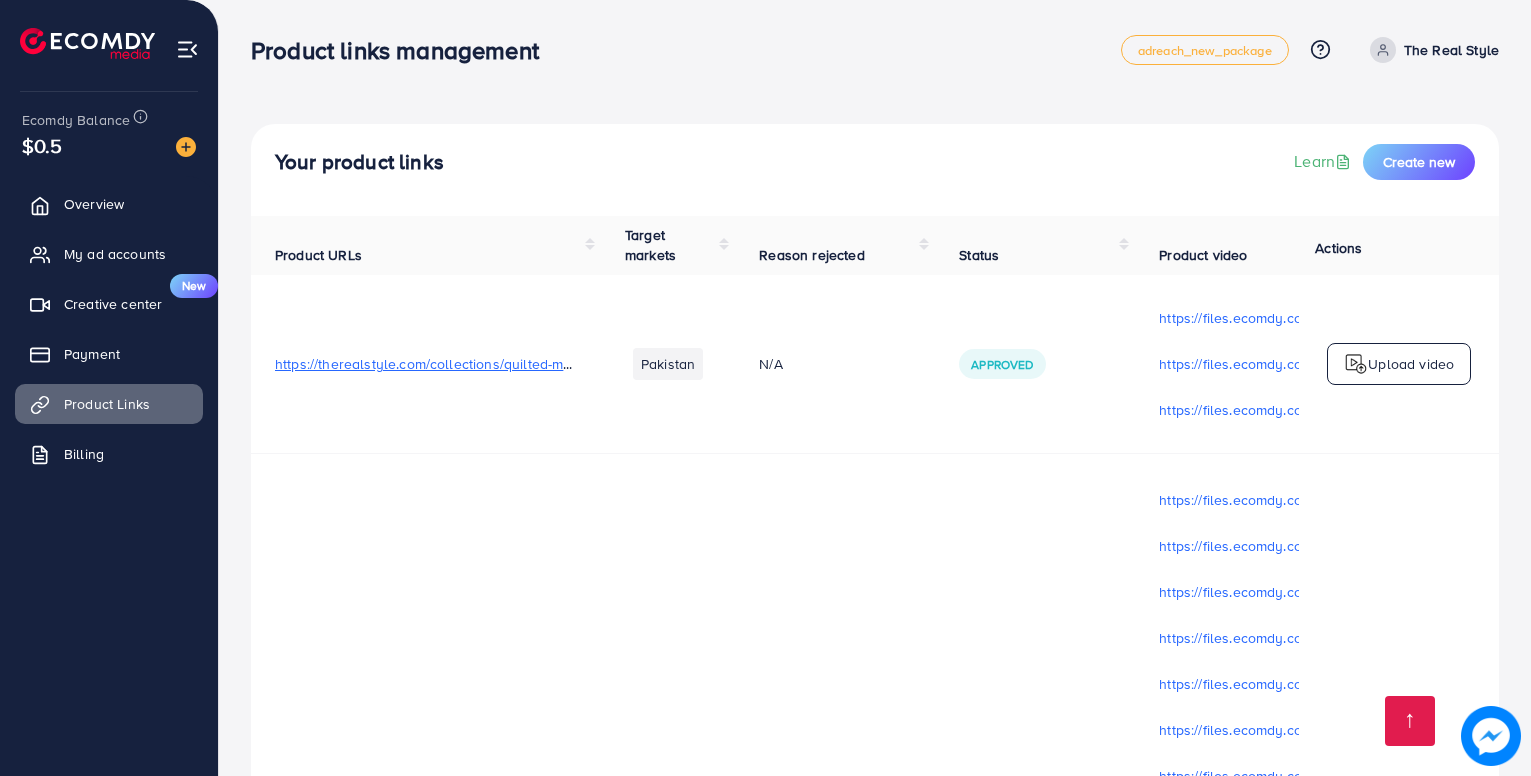 scroll, scrollTop: 2615, scrollLeft: 0, axis: vertical 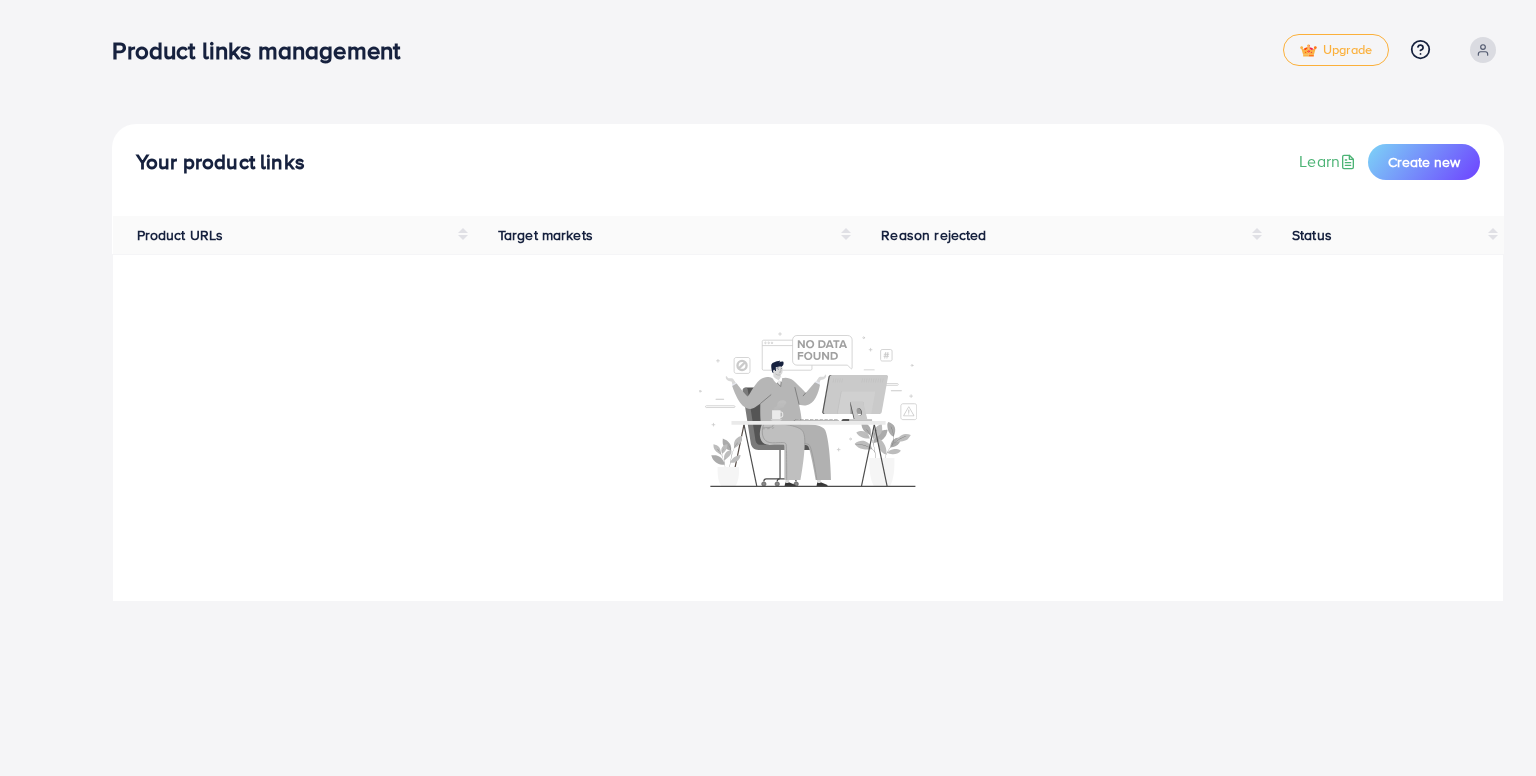 drag, startPoint x: 610, startPoint y: 513, endPoint x: 612, endPoint y: 501, distance: 12.165525 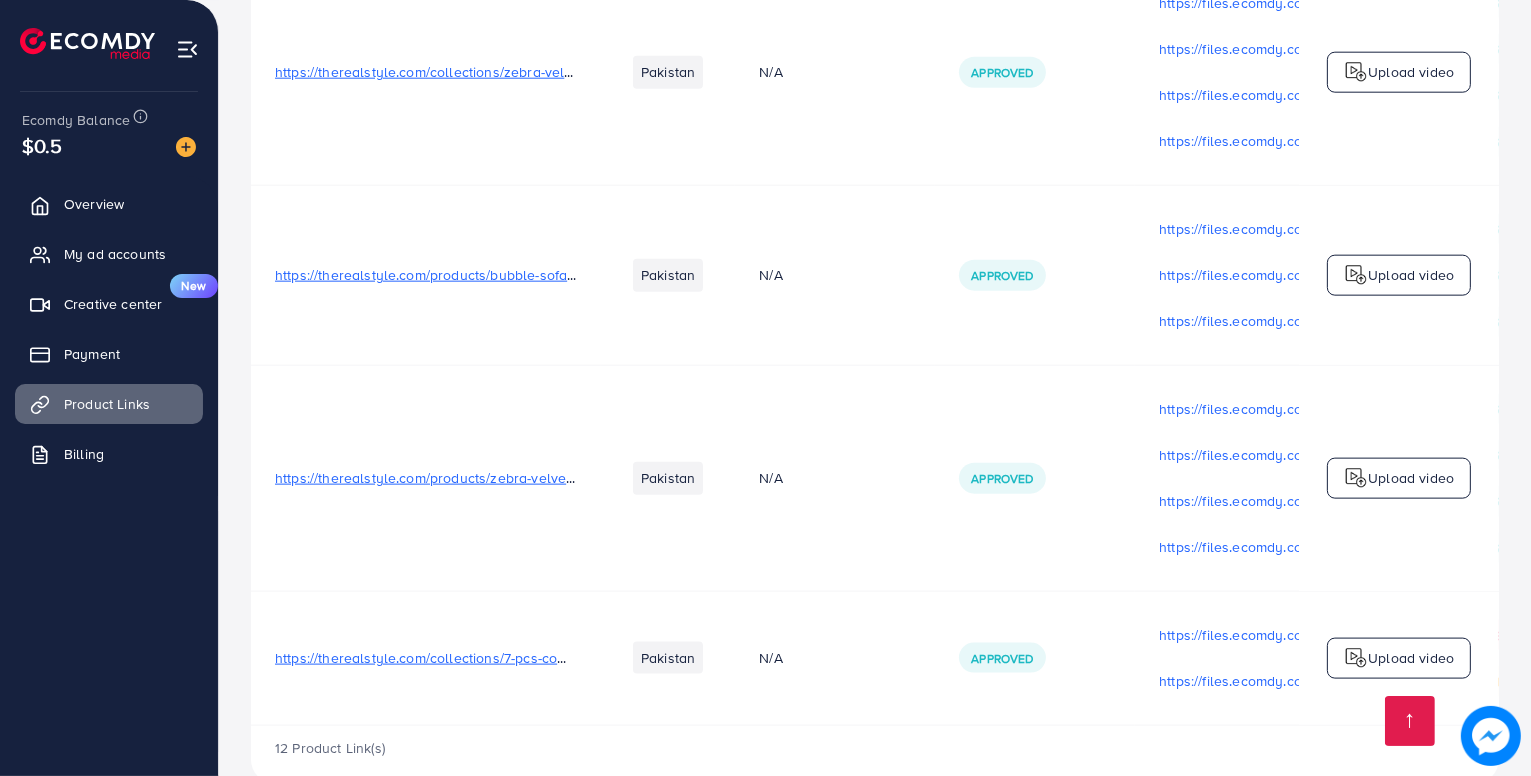 scroll, scrollTop: 2576, scrollLeft: 0, axis: vertical 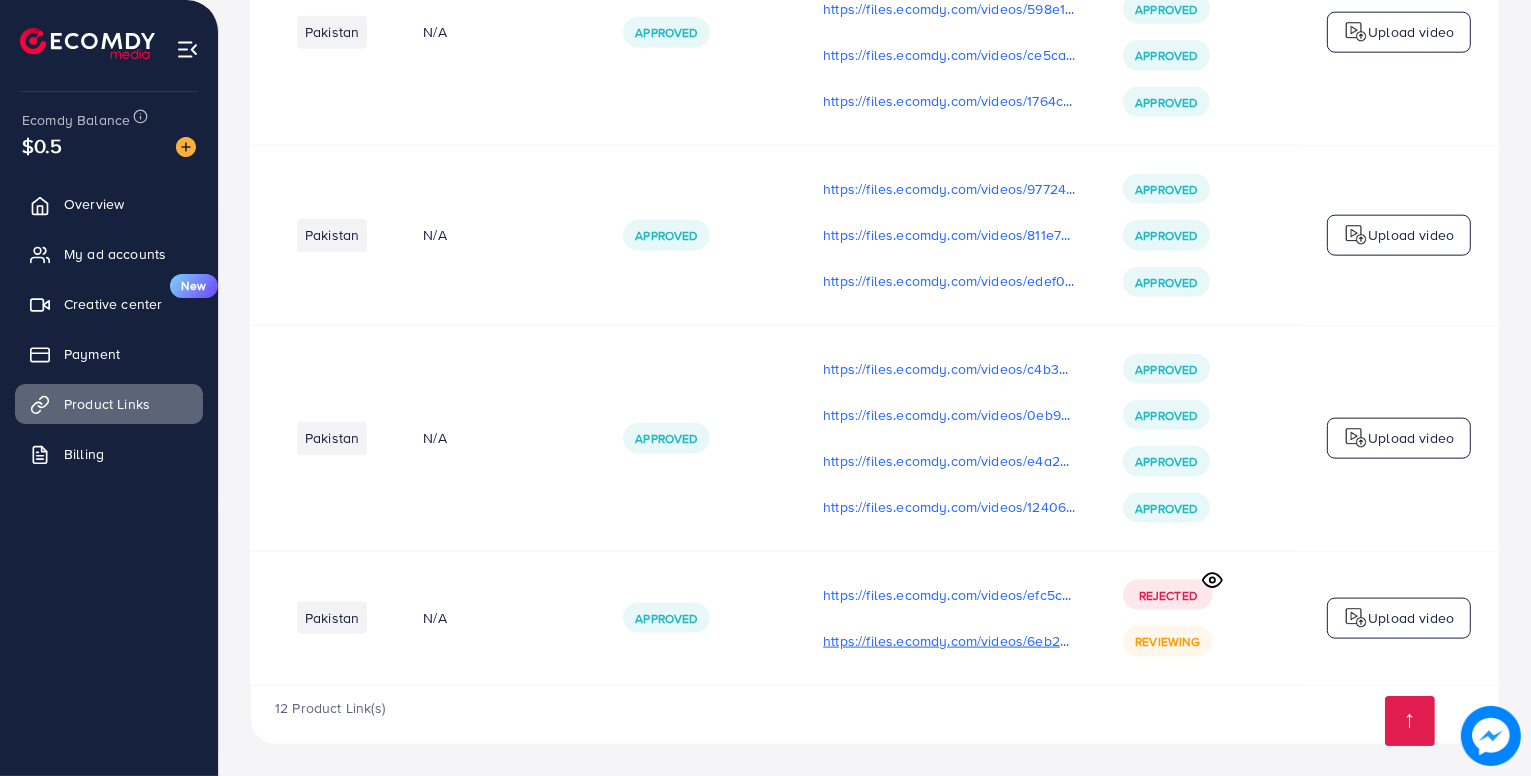 click on "https://files.ecomdy.com/videos/6eb2ea3a-3612-4362-a5d1-9eef782473d5-1754122376432.mp4" at bounding box center [949, 641] 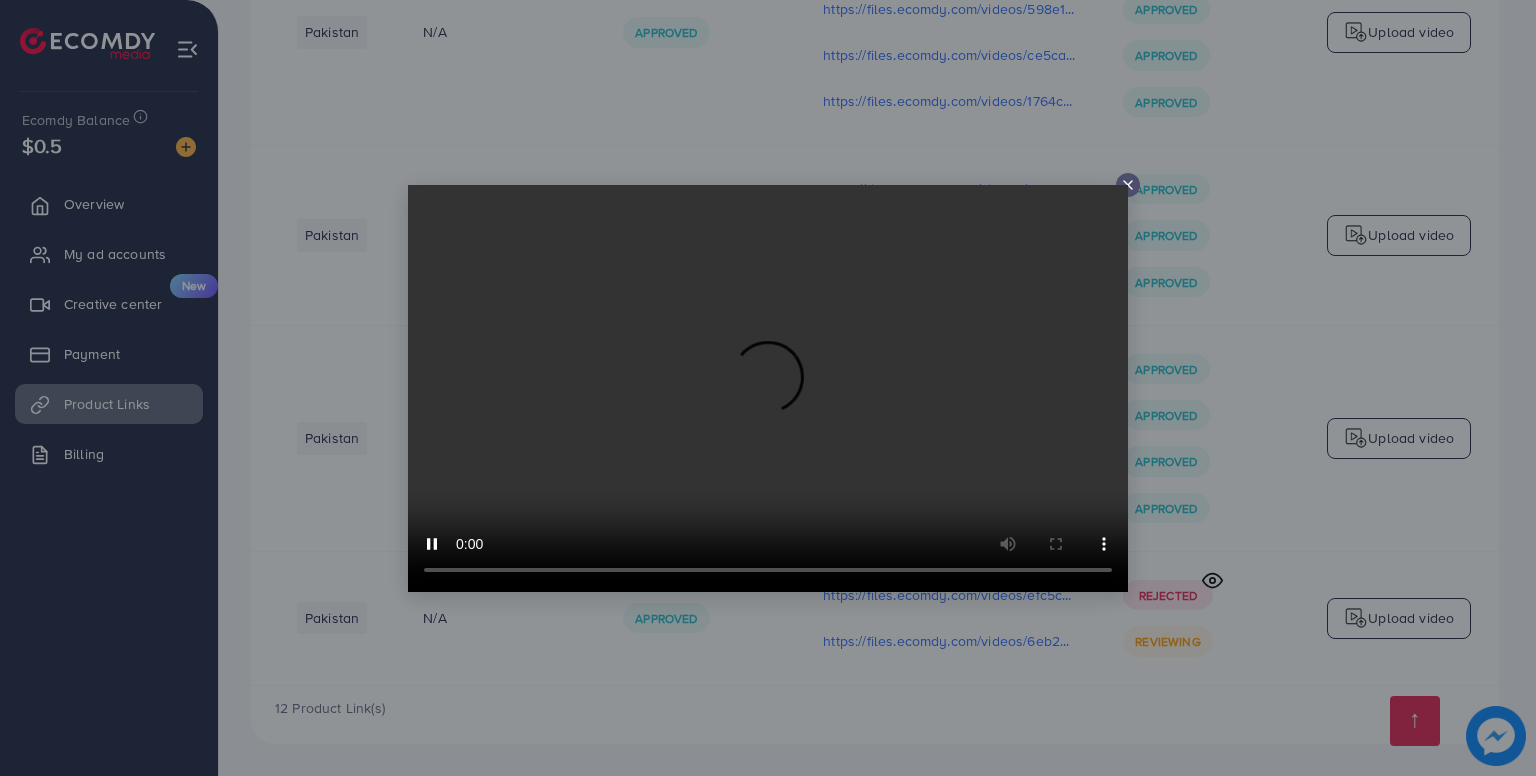 click 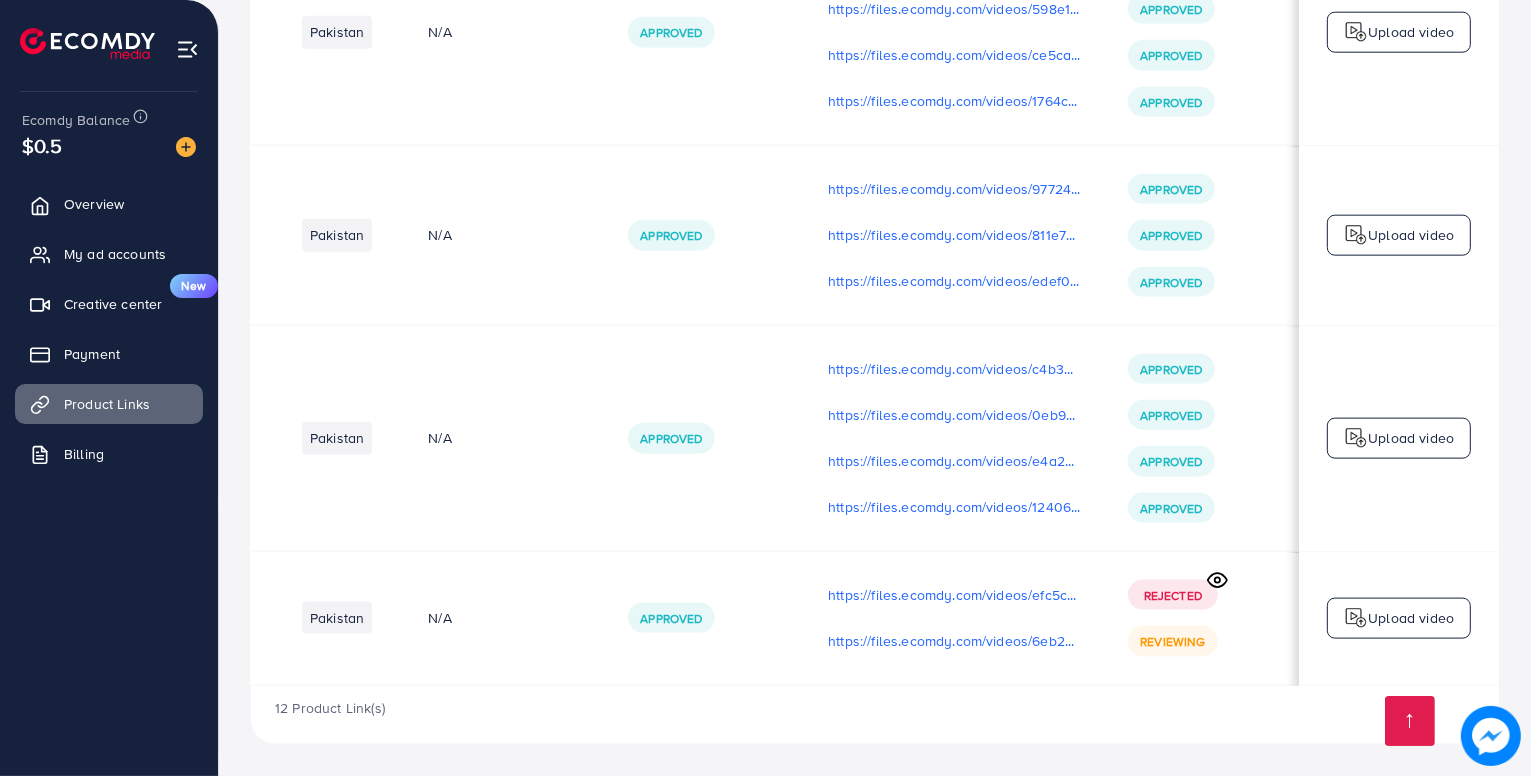 scroll, scrollTop: 0, scrollLeft: 0, axis: both 